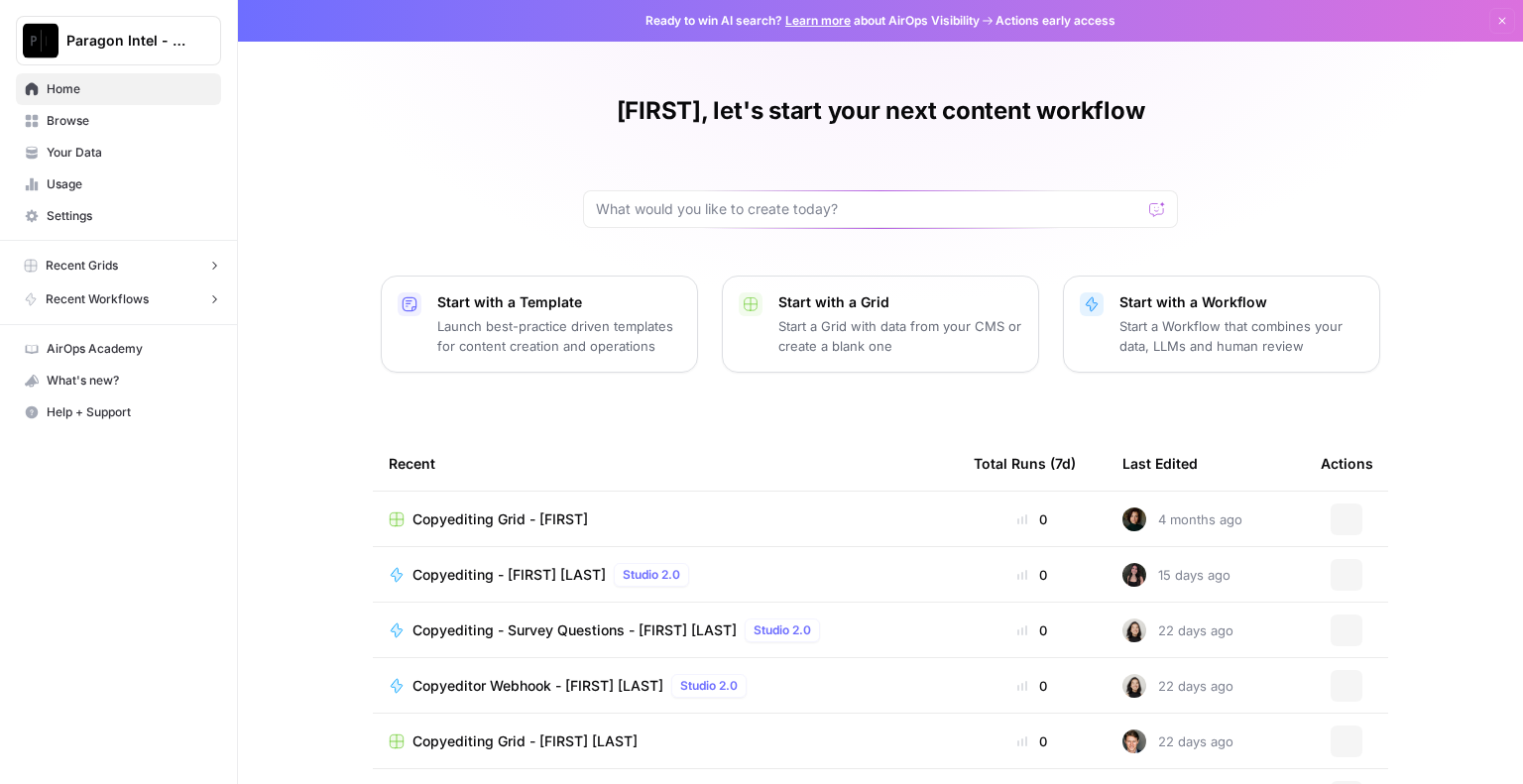 scroll, scrollTop: 0, scrollLeft: 0, axis: both 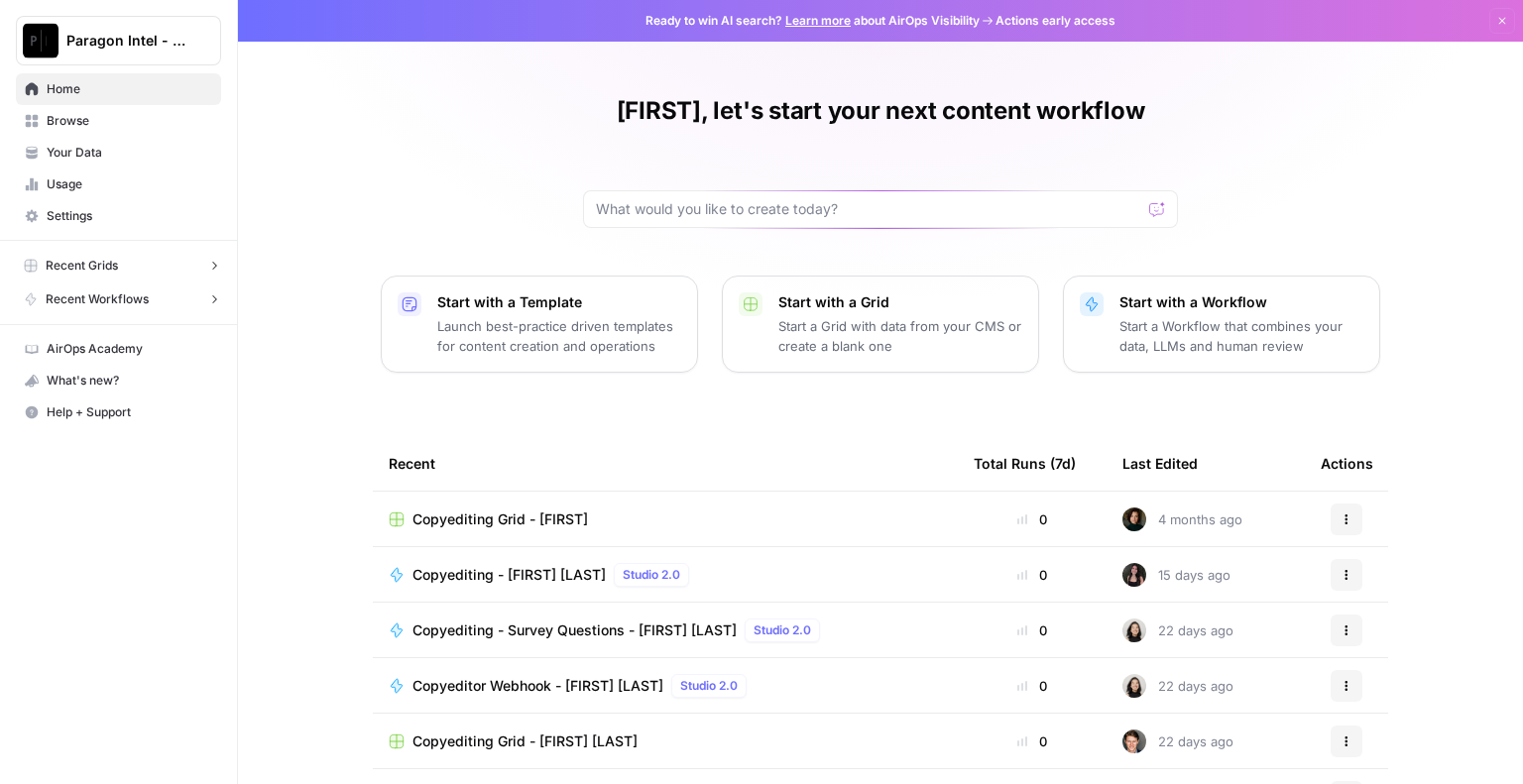 click on "Copyediting Grid - [FIRST]" at bounding box center (665, 519) 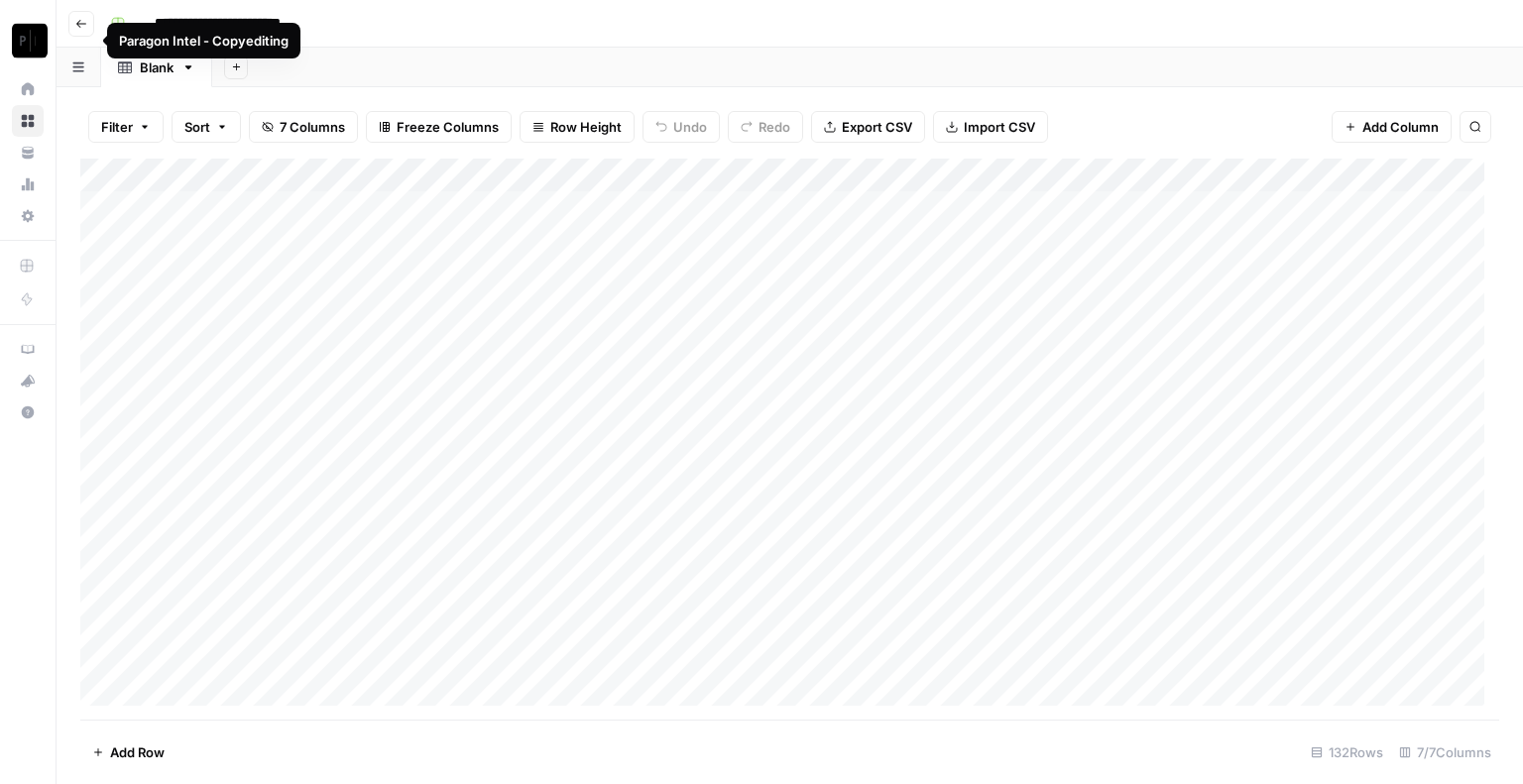 click on "**********" at bounding box center [802, 24] 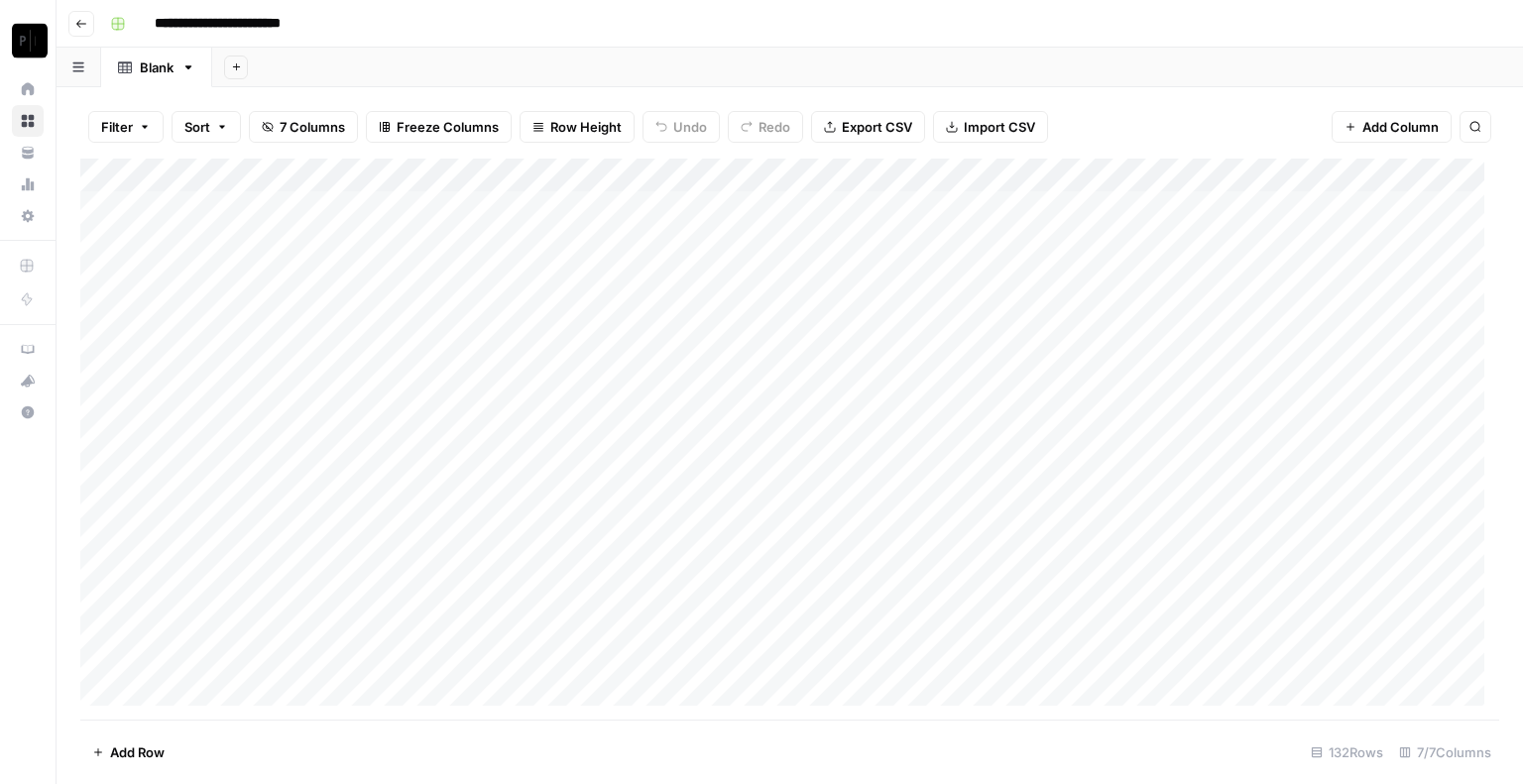 click on "Go back" at bounding box center (81, 24) 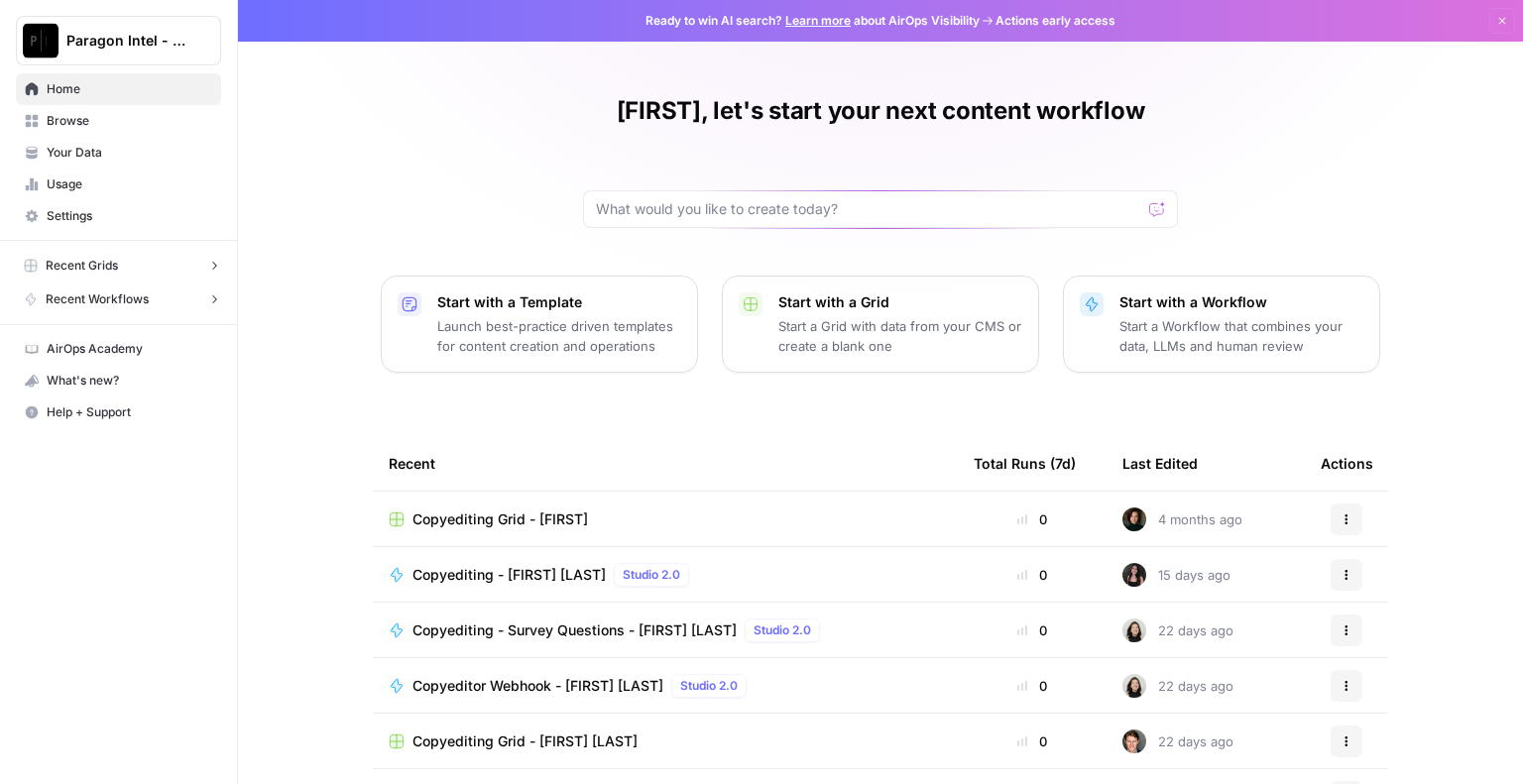 scroll, scrollTop: 127, scrollLeft: 0, axis: vertical 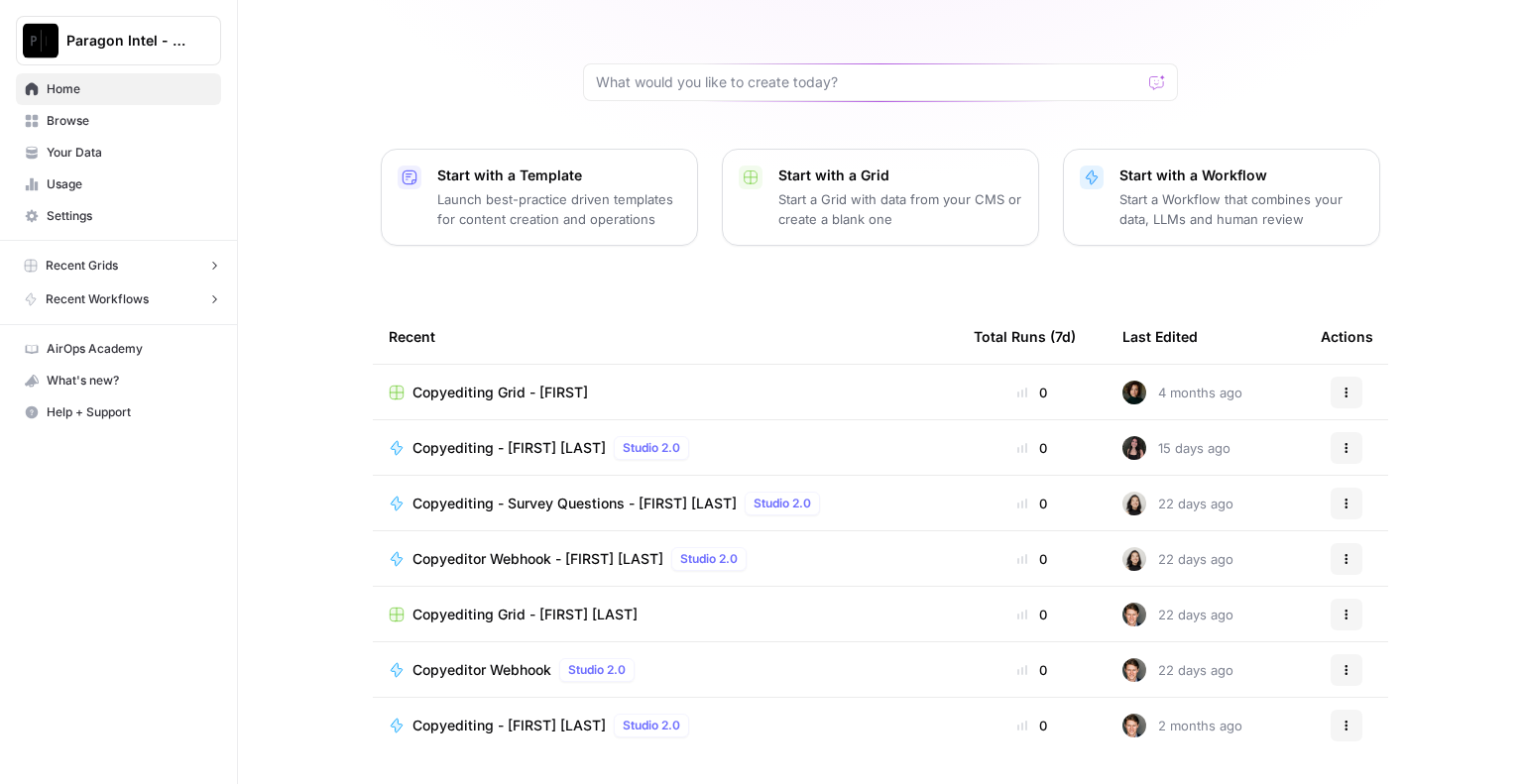 click on "Copyediting - [FIRST] [LAST]" at bounding box center (509, 726) 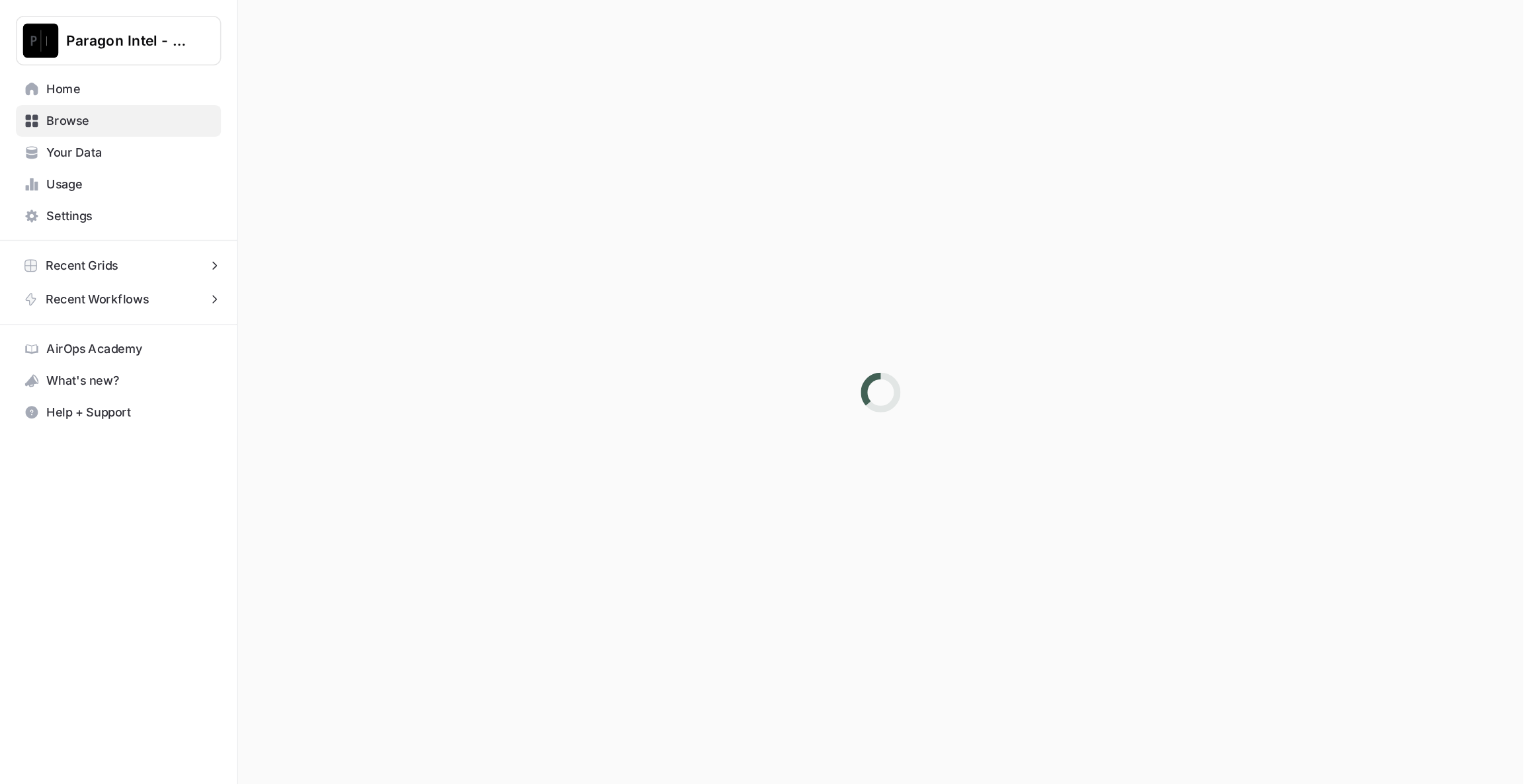 scroll, scrollTop: 0, scrollLeft: 0, axis: both 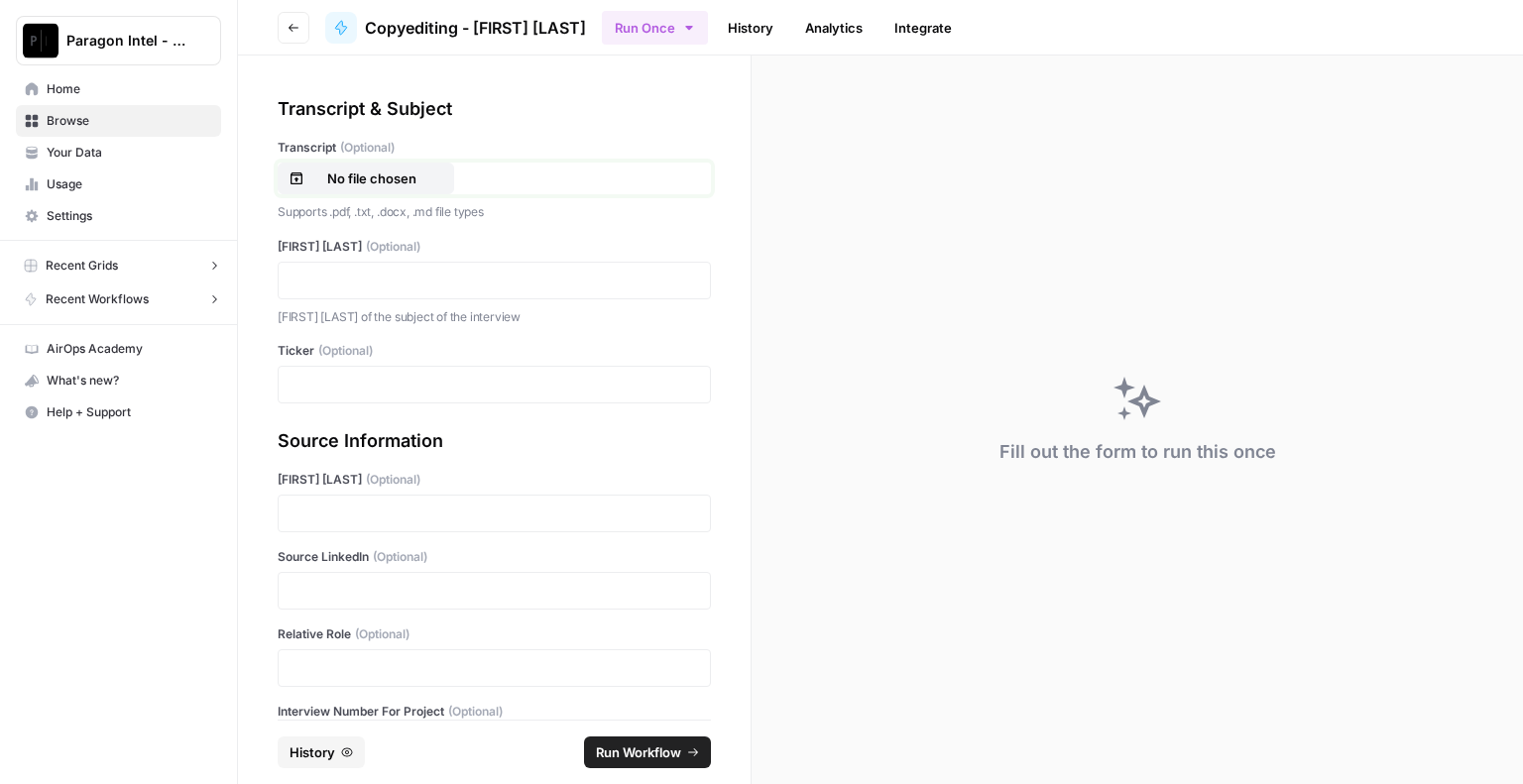 click on "No file chosen" at bounding box center [372, 178] 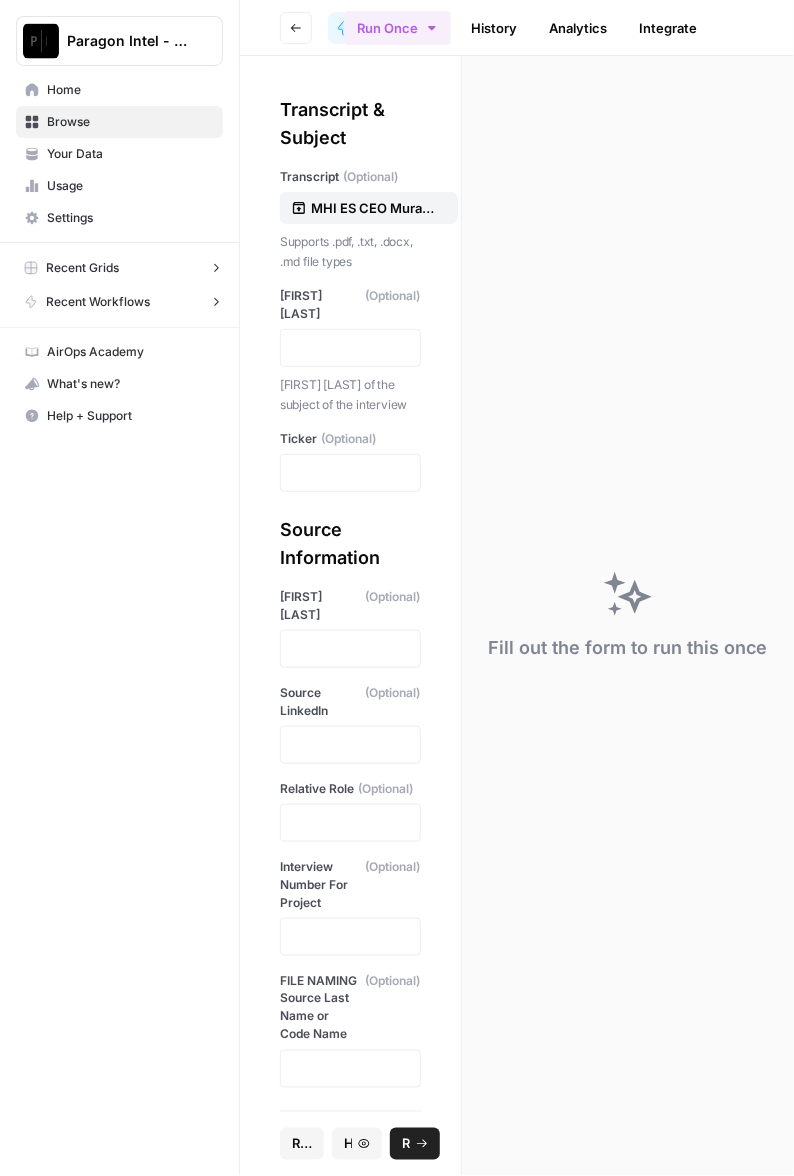 drag, startPoint x: 476, startPoint y: 6, endPoint x: 190, endPoint y: 562, distance: 625.24554 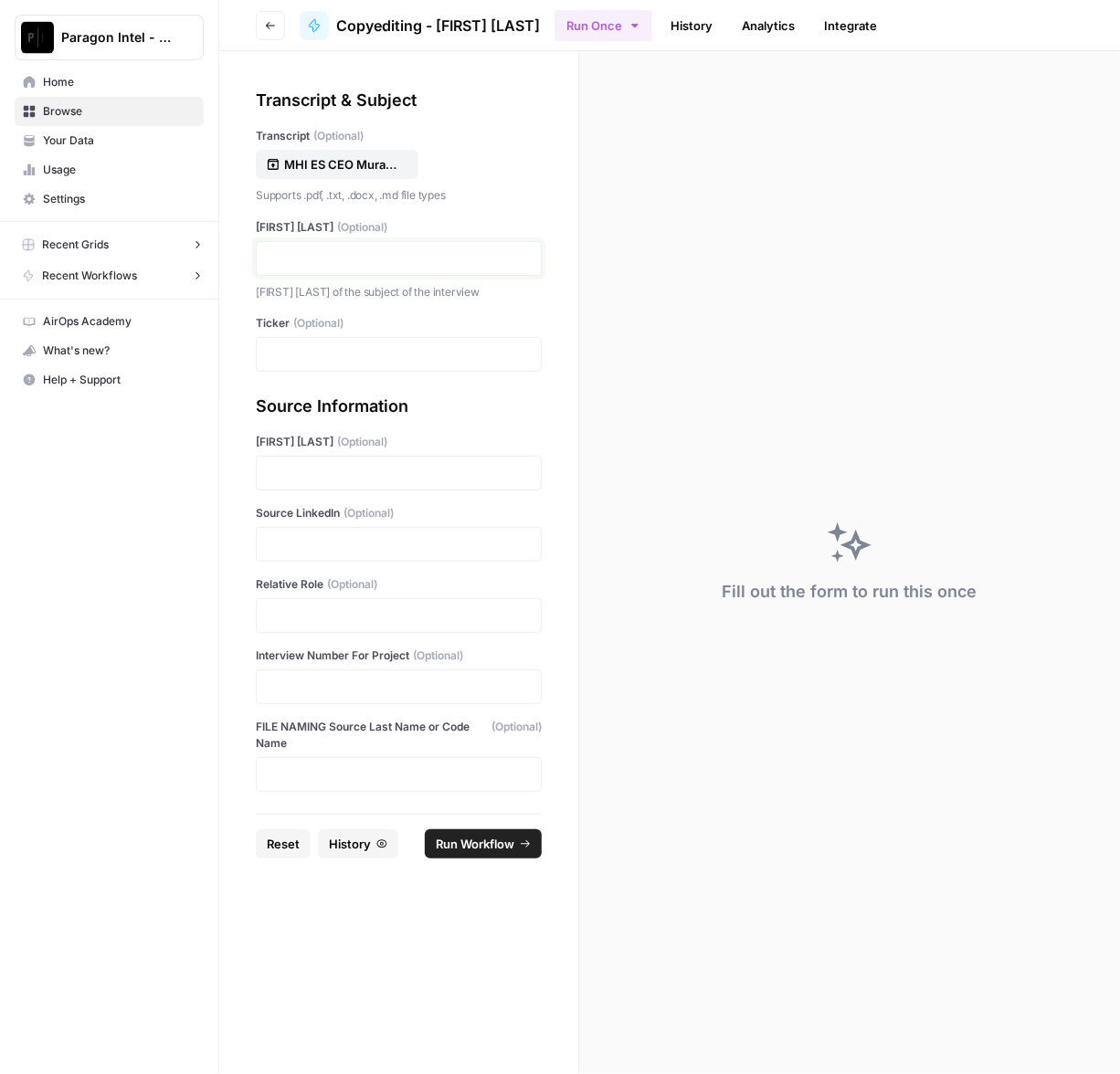 click at bounding box center (398, 258) 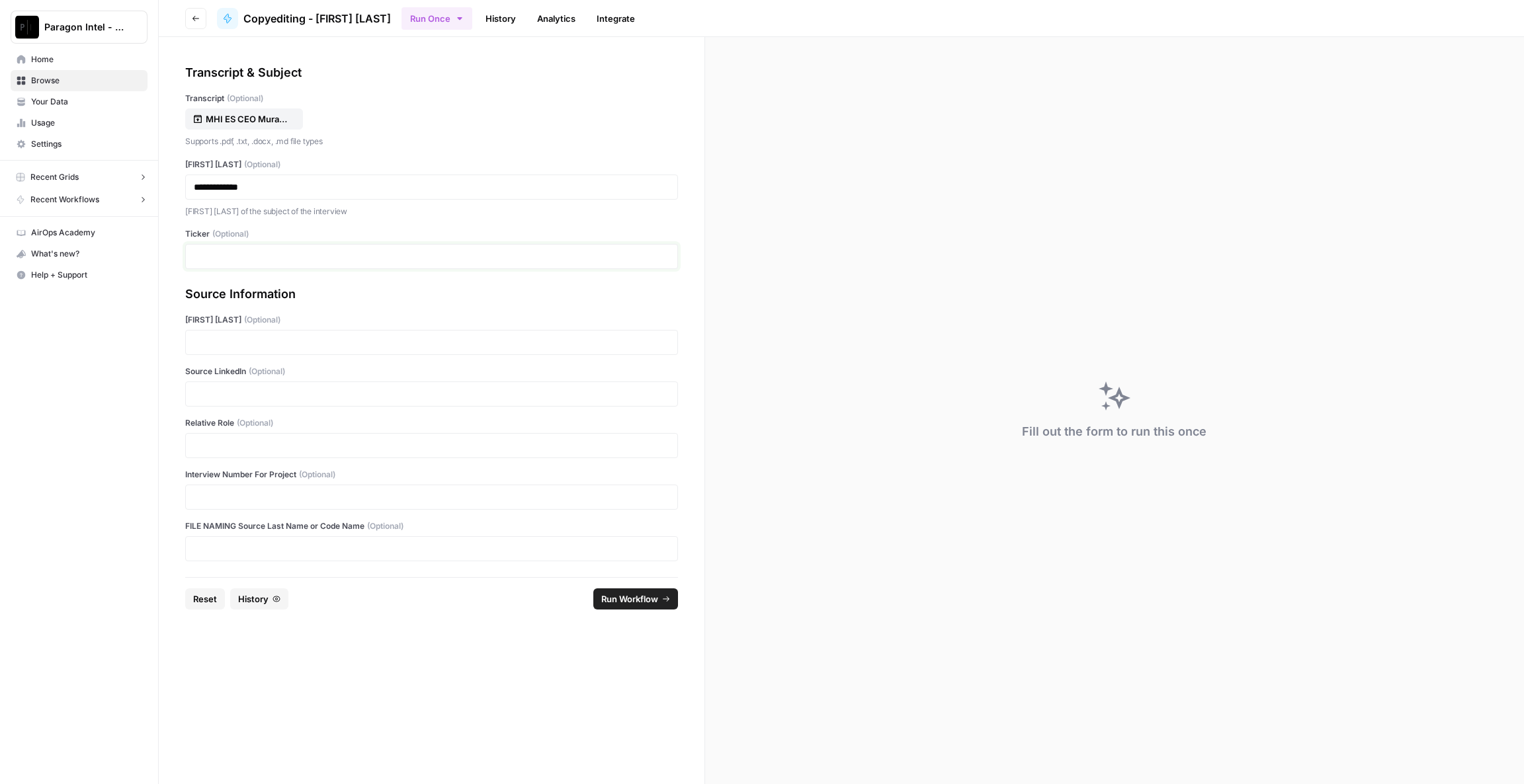click at bounding box center (431, 256) 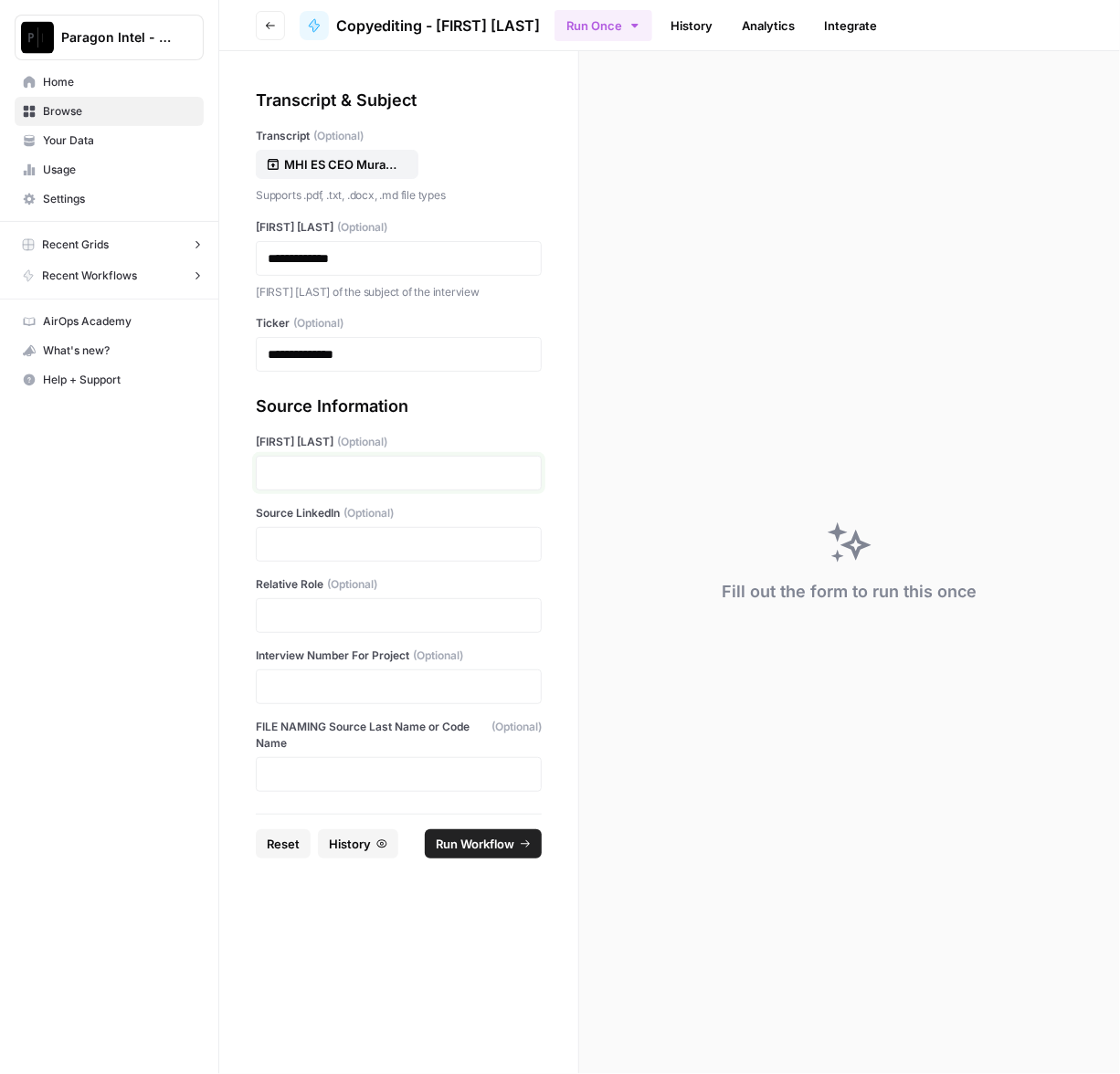 click at bounding box center [398, 473] 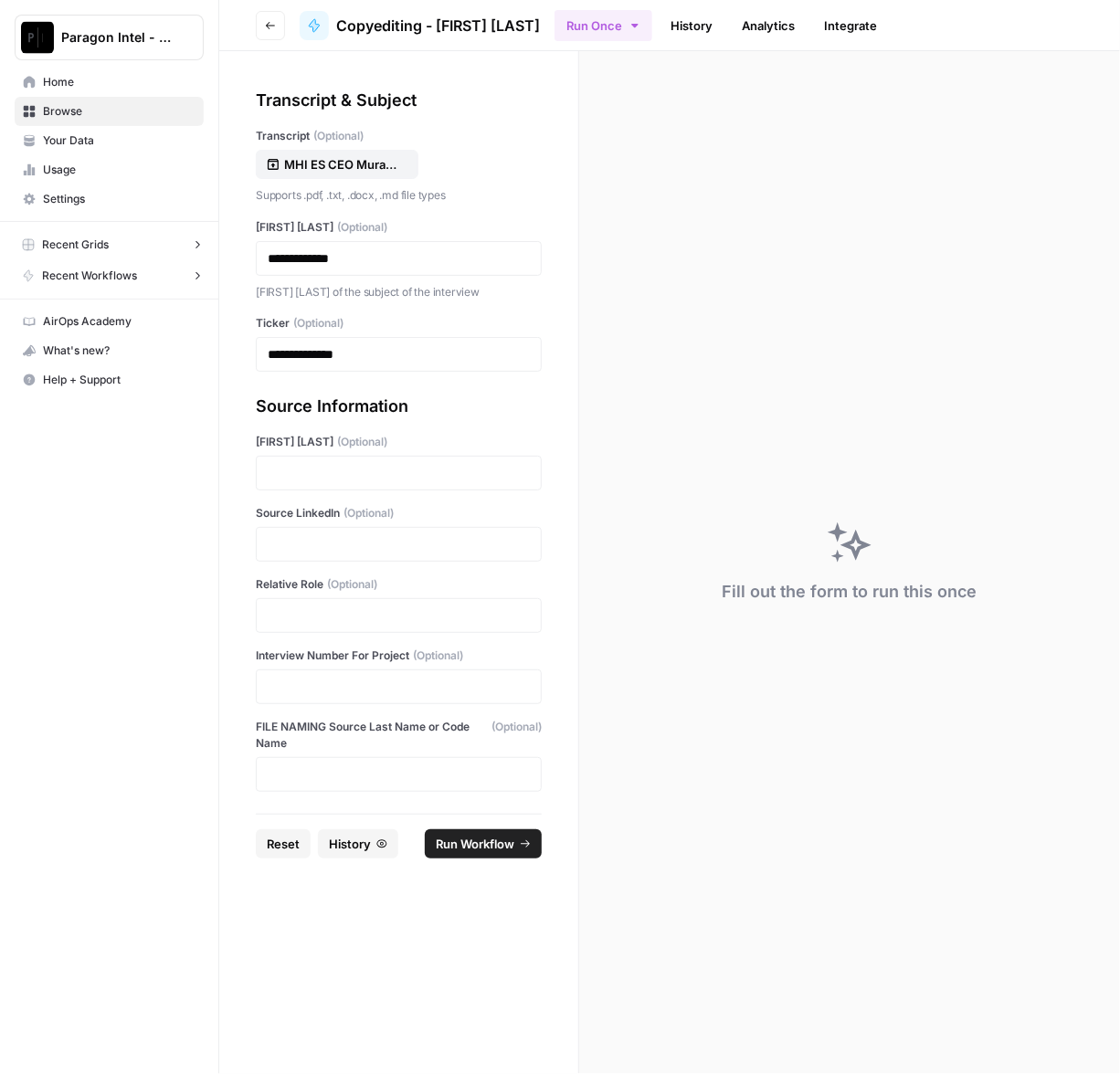 click at bounding box center (398, 473) 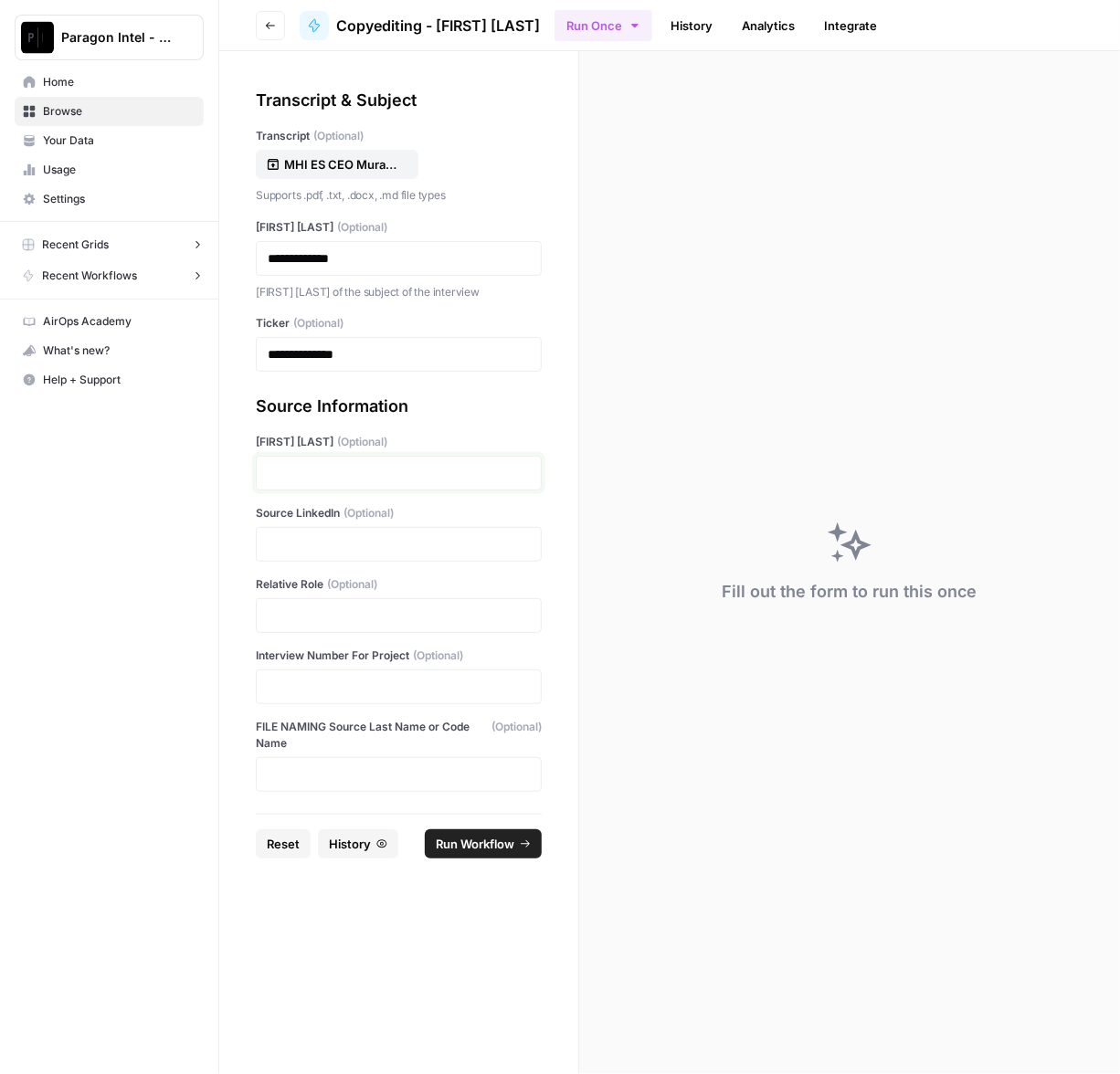click at bounding box center (398, 473) 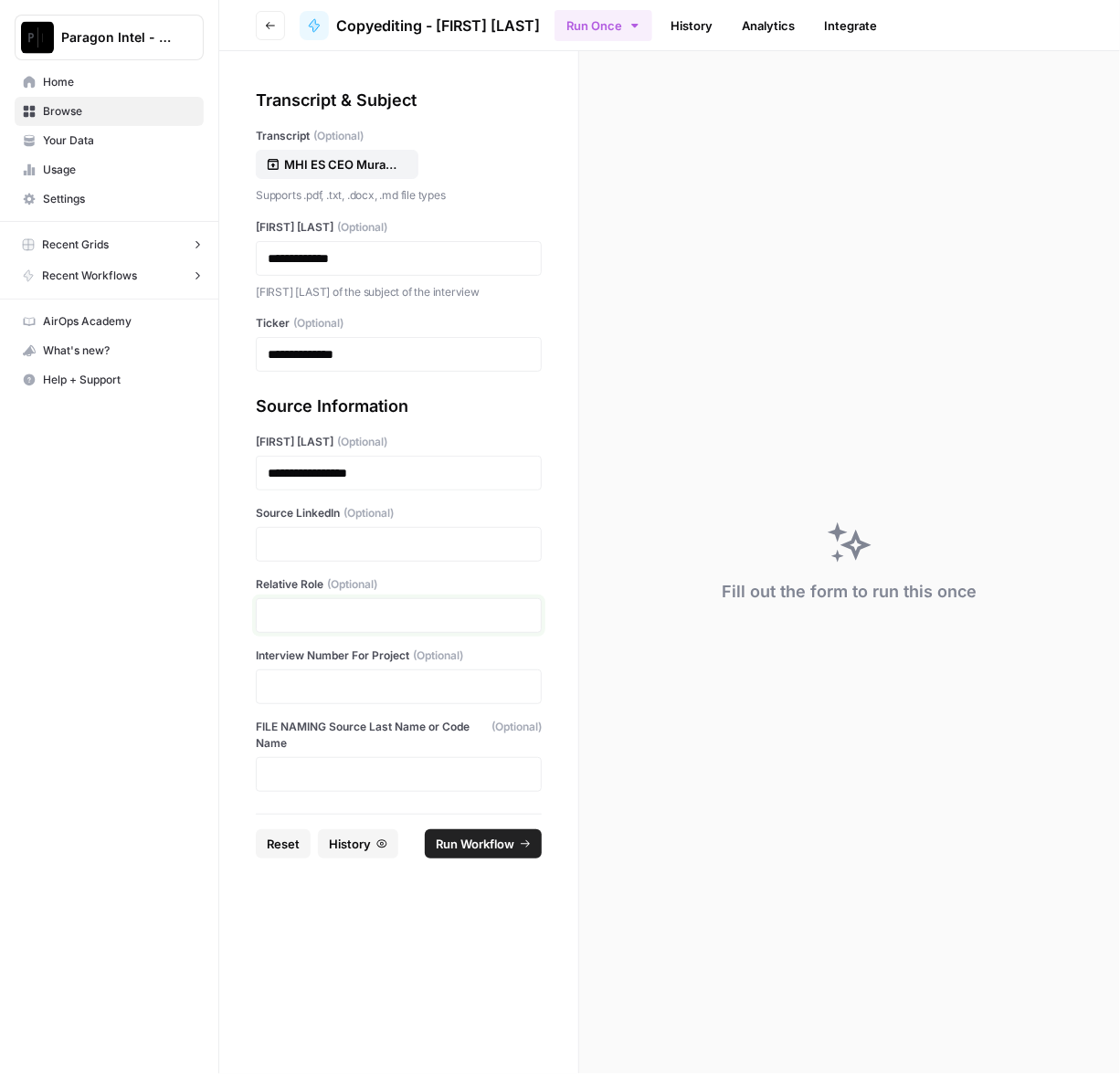click at bounding box center (398, 616) 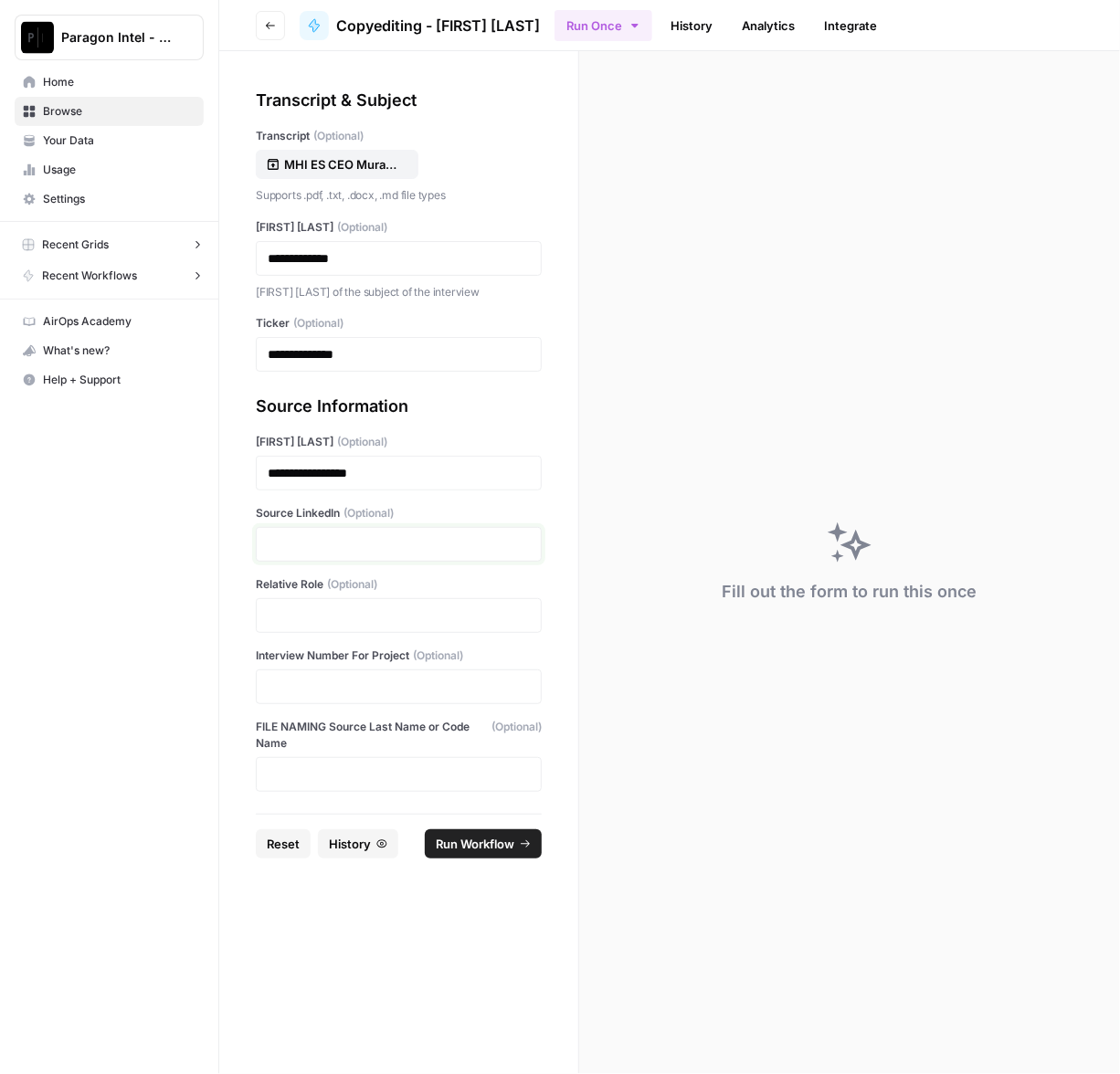 click at bounding box center [398, 544] 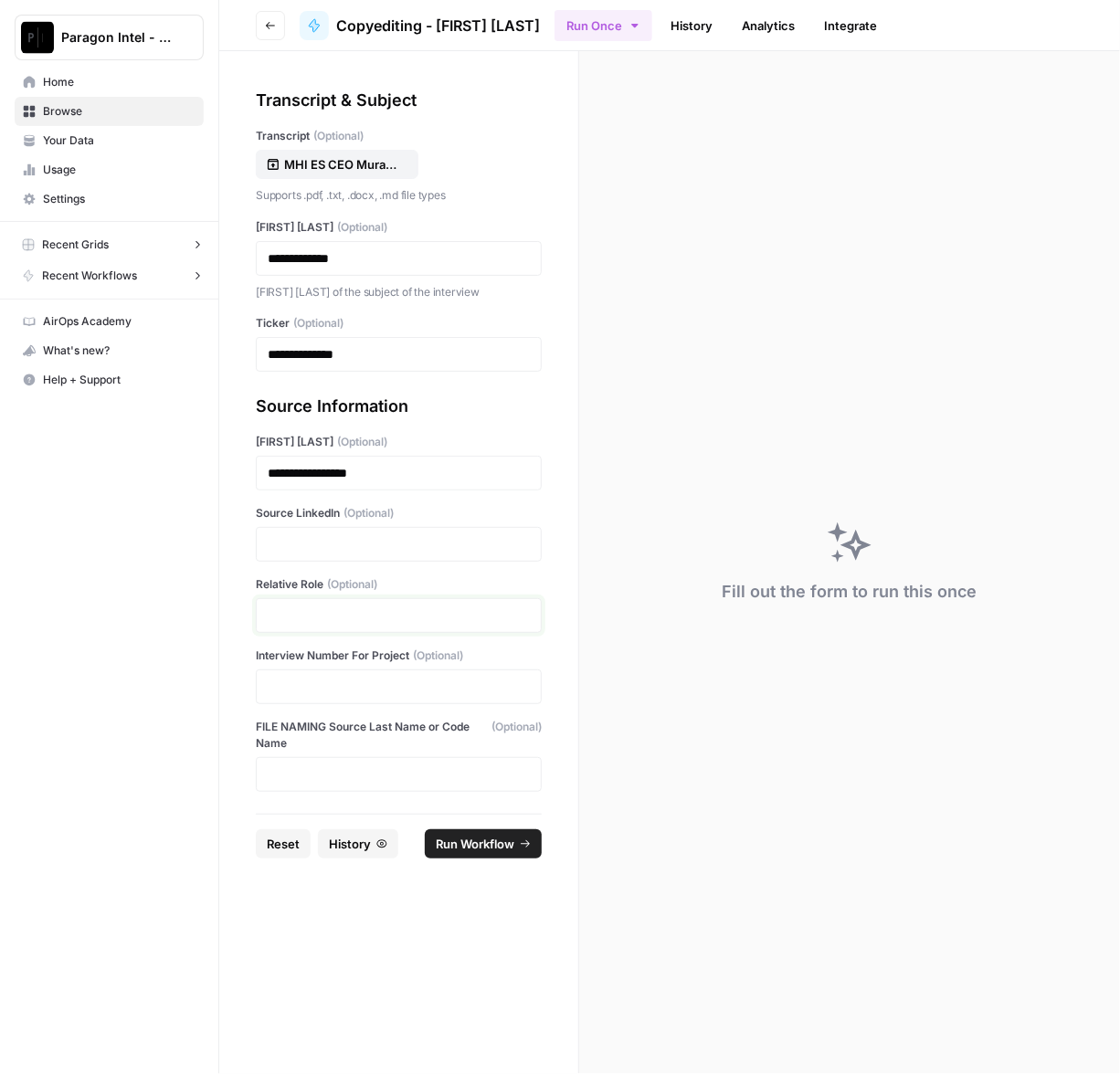 click at bounding box center (398, 616) 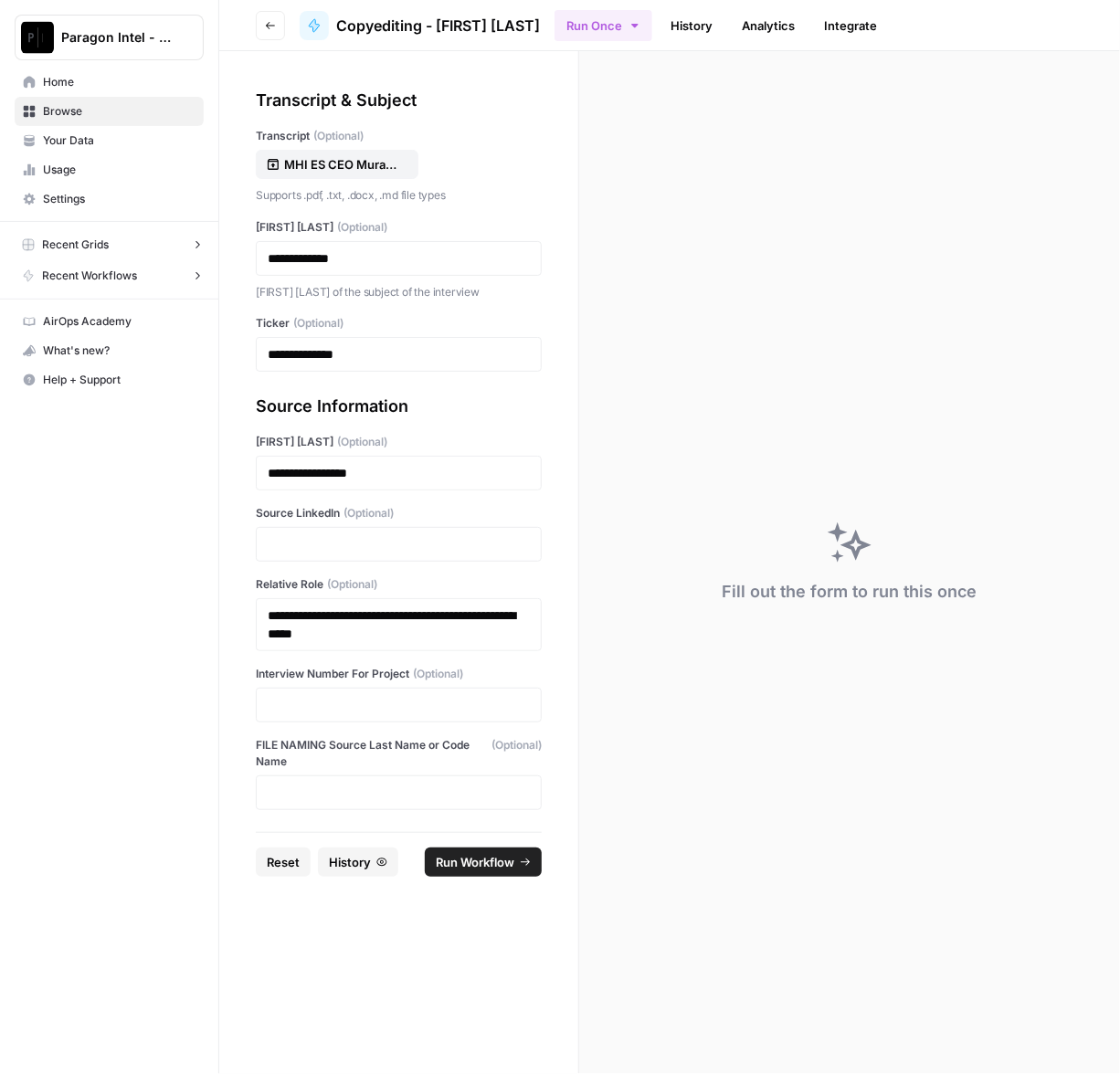 click on "Interview Number For Project (Optional)" at bounding box center [398, 694] 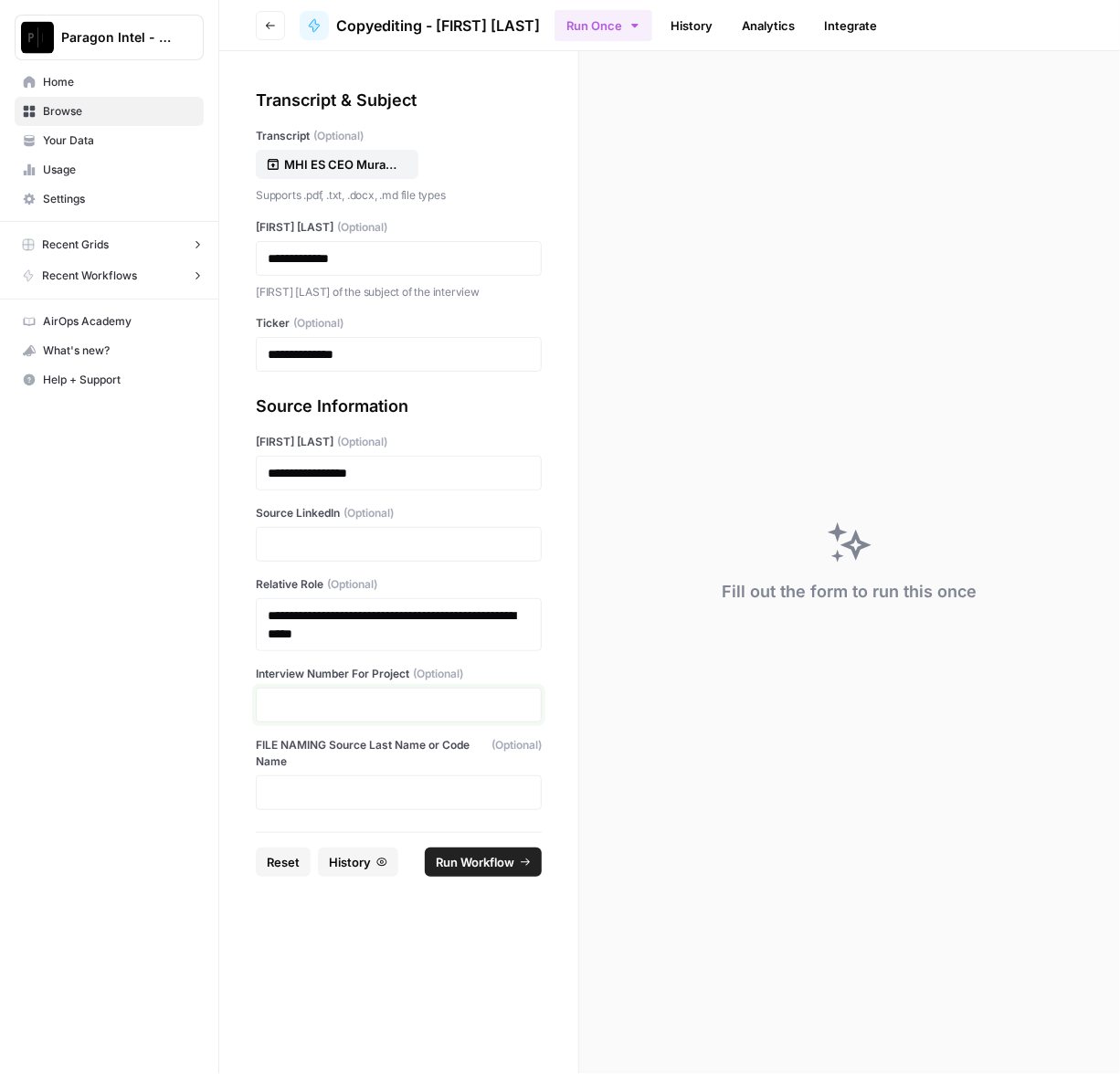 click at bounding box center [398, 705] 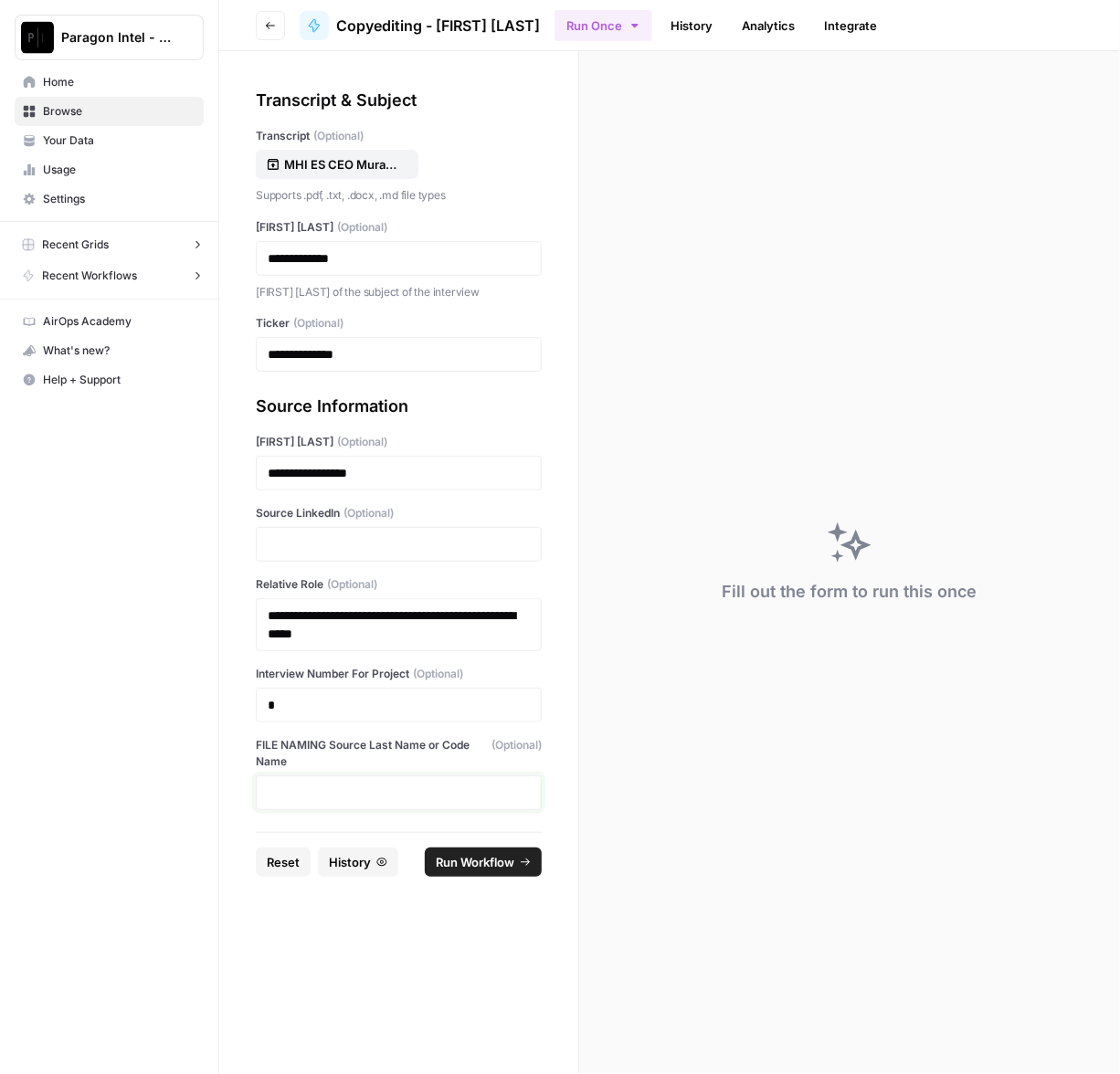 click at bounding box center [398, 793] 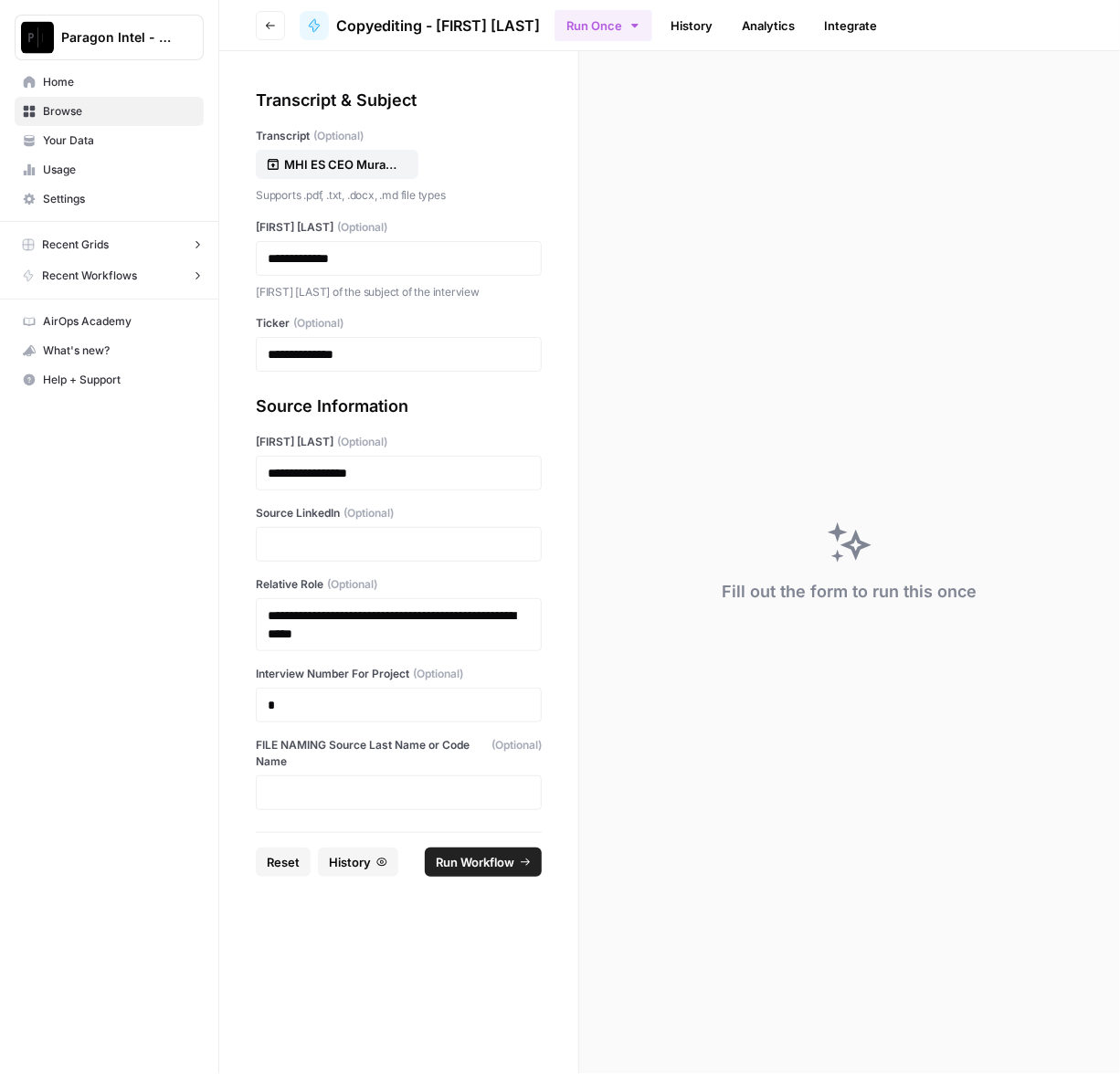 click at bounding box center [398, 793] 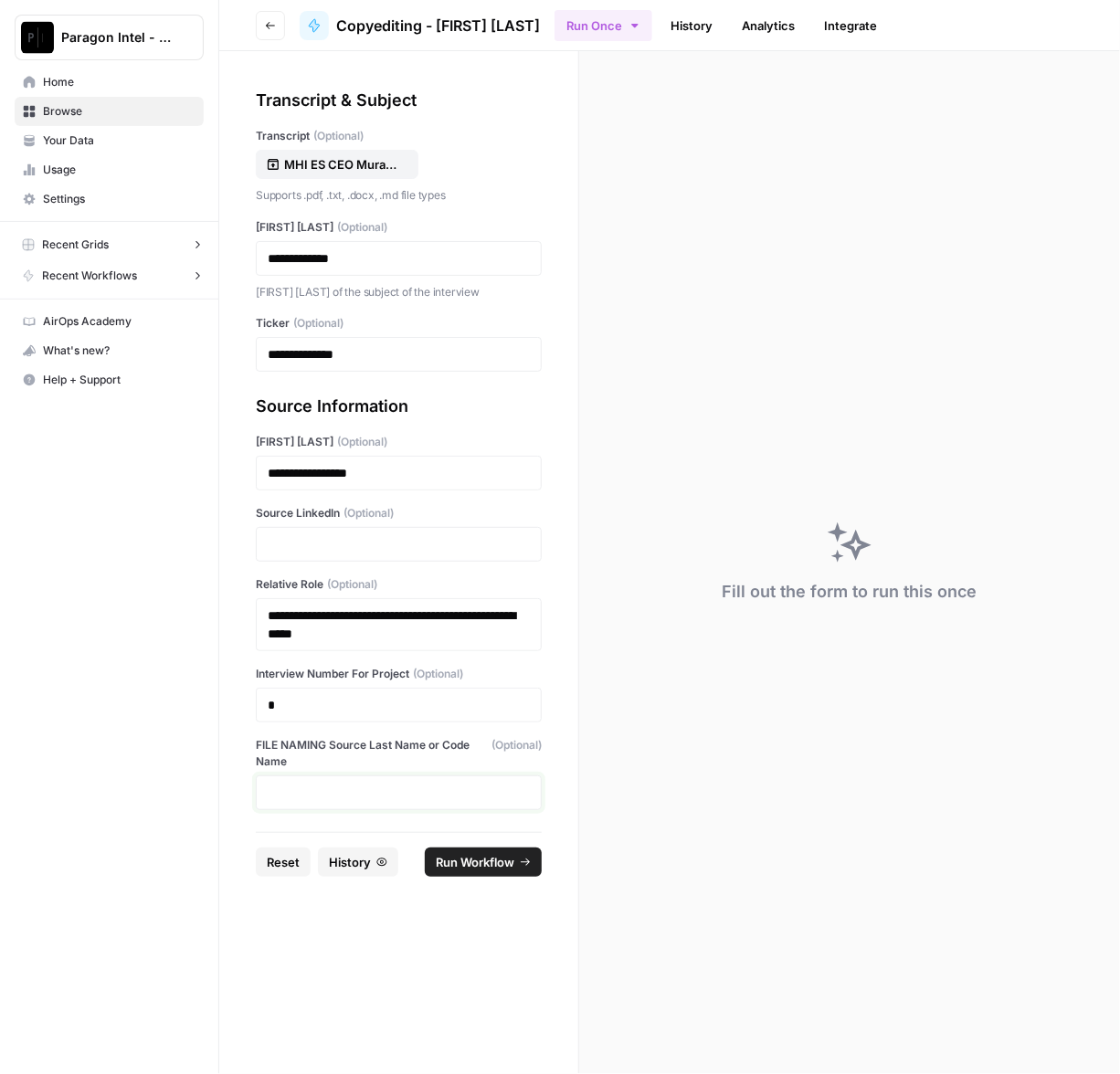 click at bounding box center (398, 793) 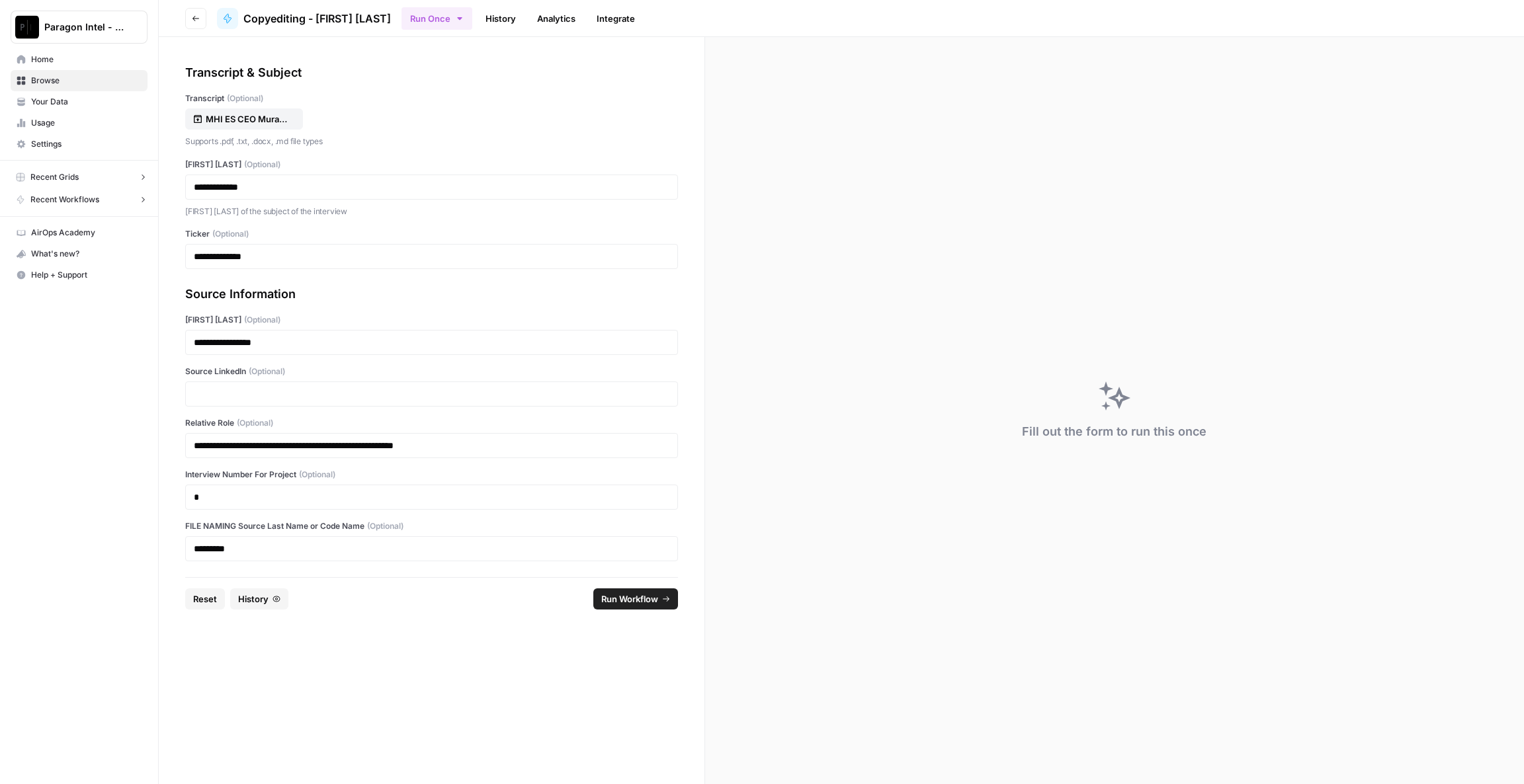 click on "Run Workflow" at bounding box center (636, 599) 